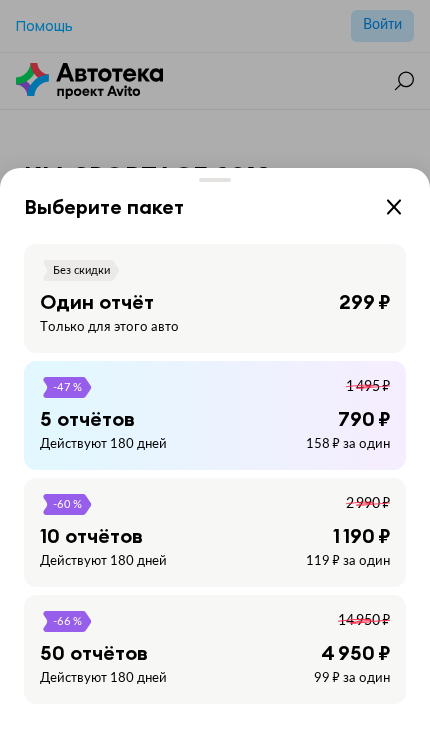 scroll, scrollTop: 0, scrollLeft: 0, axis: both 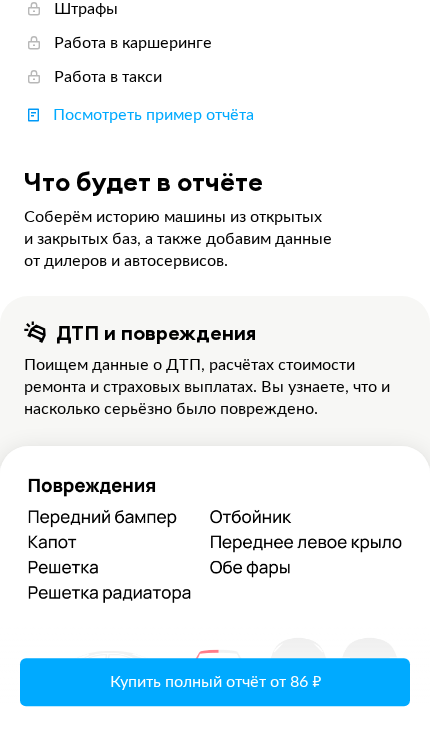 click on "Купить полный отчёт от 86 ₽" at bounding box center (215, 682) 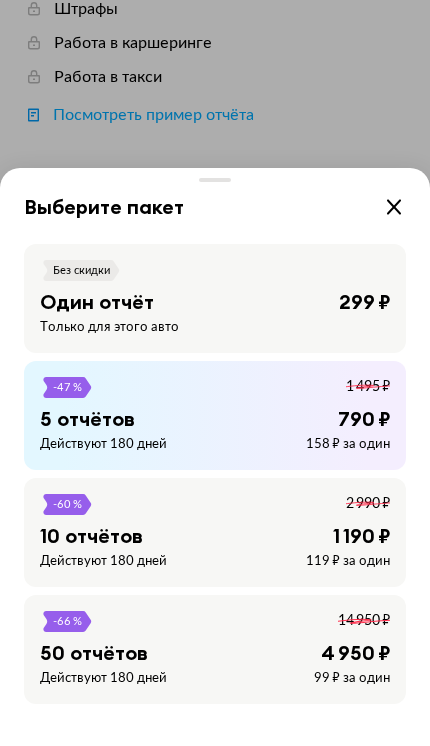 click on "Выберите пакет Без скидки Один отчёт 299 ₽ Только для этого авто -47 % 1 495 ₽ 5 отчётов 790 ₽ Действуют 180 дней 158 ₽ за один -60 % 2 990 ₽ 10 отчётов 1 190 ₽ Действуют 180 дней 119 ₽ за один -66 % 14 950 ₽ 50 отчётов 4 950 ₽ Действуют 180 дней 99 ₽ за один" at bounding box center [215, 373] 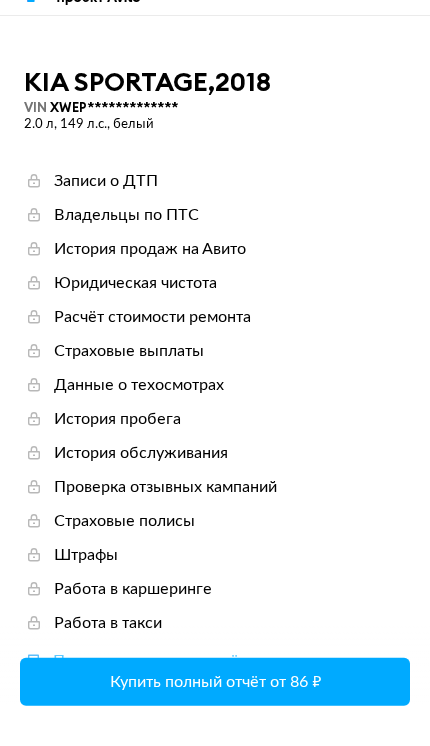 scroll, scrollTop: 88, scrollLeft: 0, axis: vertical 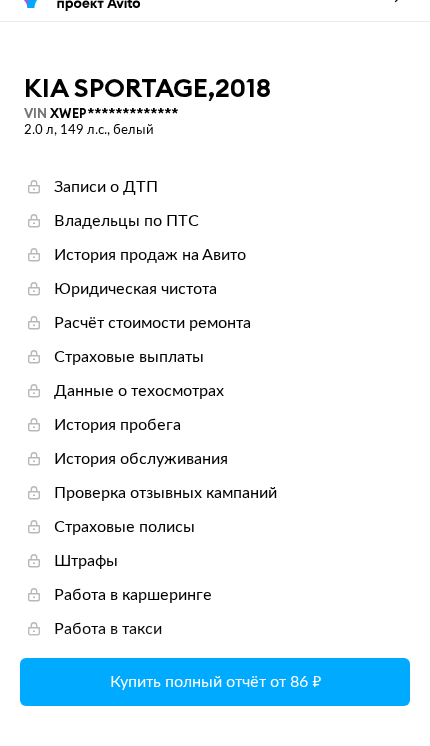 click on "**********" at bounding box center [215, 2500] 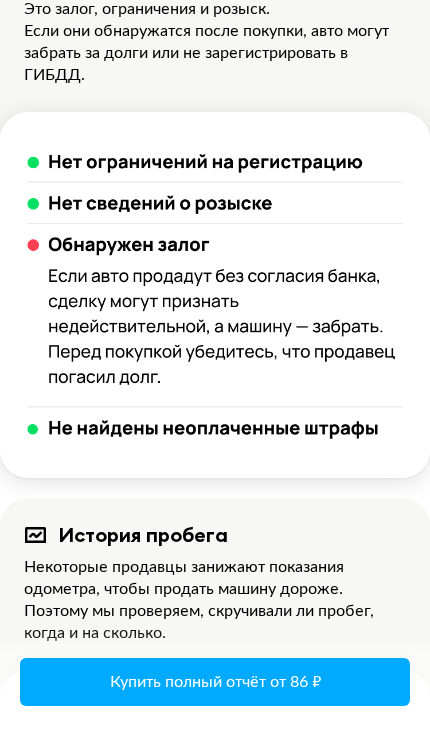 scroll, scrollTop: 1543, scrollLeft: 0, axis: vertical 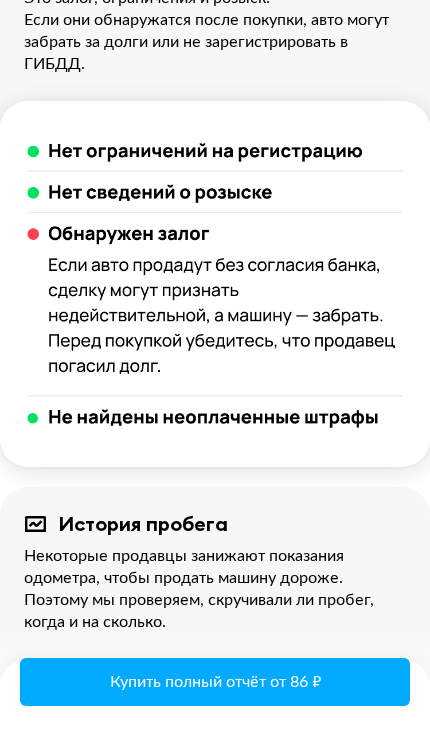 click on "Купить полный отчёт от 86 ₽" at bounding box center (215, 682) 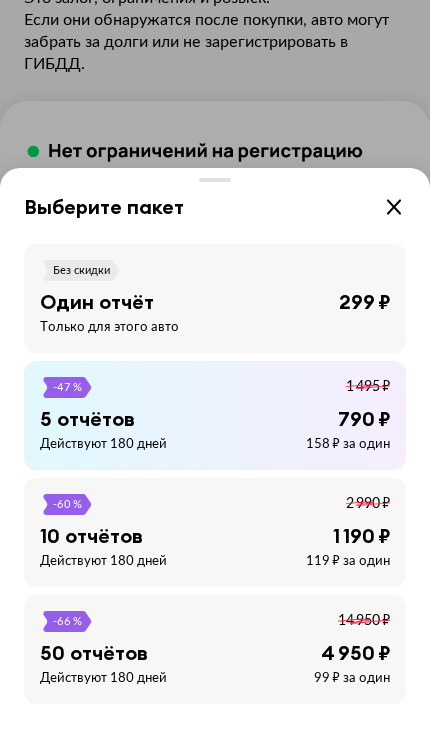 click on "-47 % 1 495 ₽ 5 отчётов 790 ₽ Действуют 180 дней 158 ₽ за один" at bounding box center [215, 415] 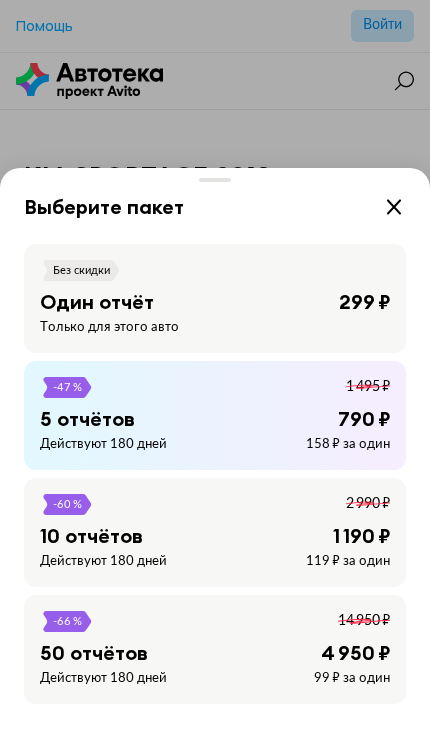scroll, scrollTop: 0, scrollLeft: 0, axis: both 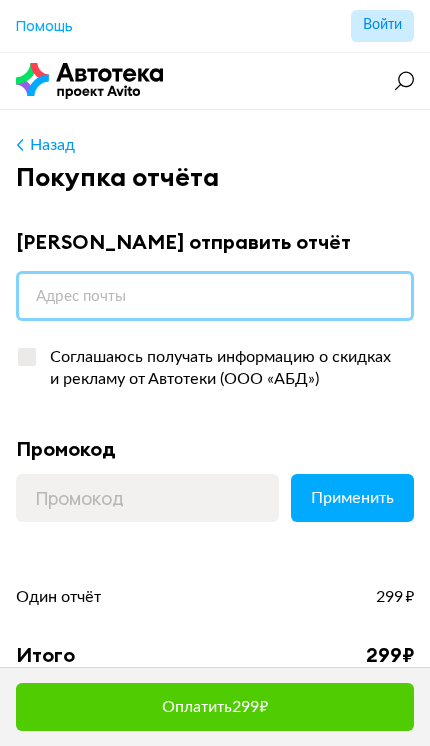 click at bounding box center [215, 296] 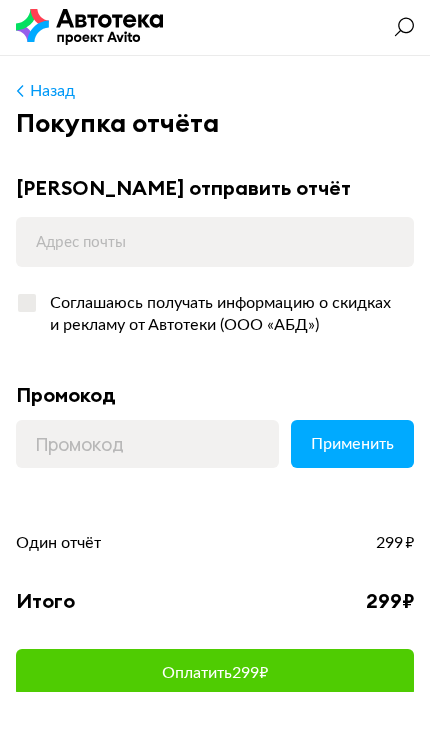 click on "Соглашаюсь получать информацию о скидках и рекламу от Автотеки (ООО «АБД»)" at bounding box center (215, 369) 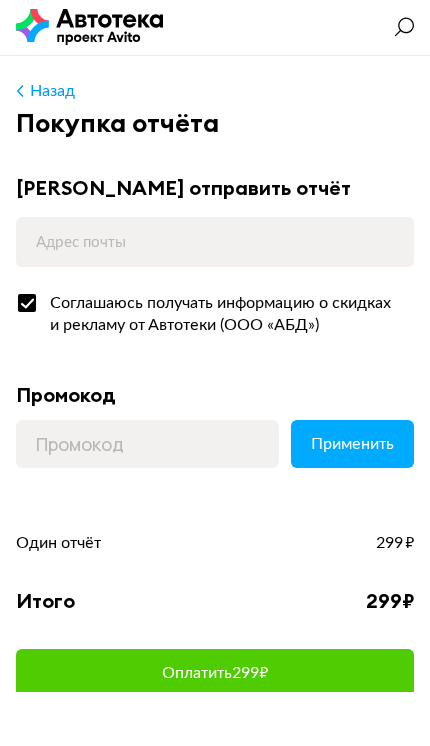 scroll, scrollTop: 54, scrollLeft: 0, axis: vertical 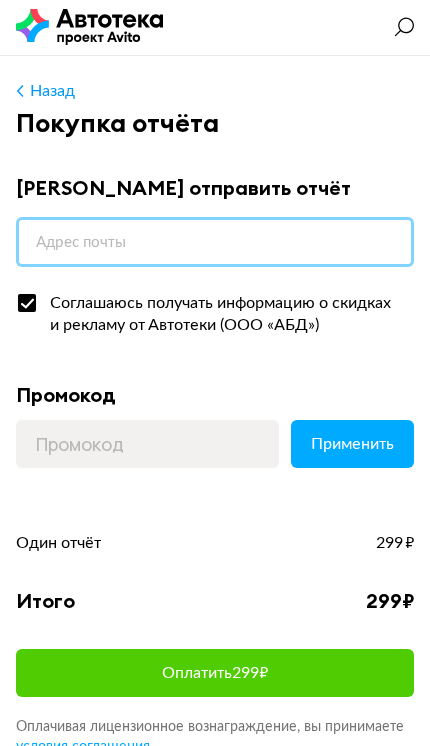 click at bounding box center [215, 242] 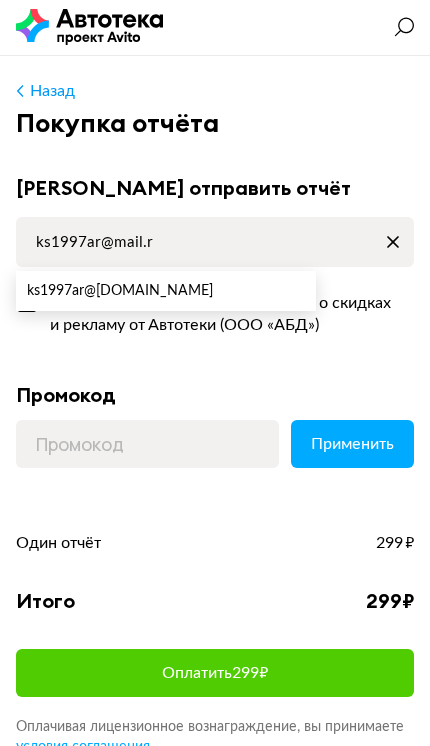 click on "ks1997ar @mail.ru" at bounding box center (166, 291) 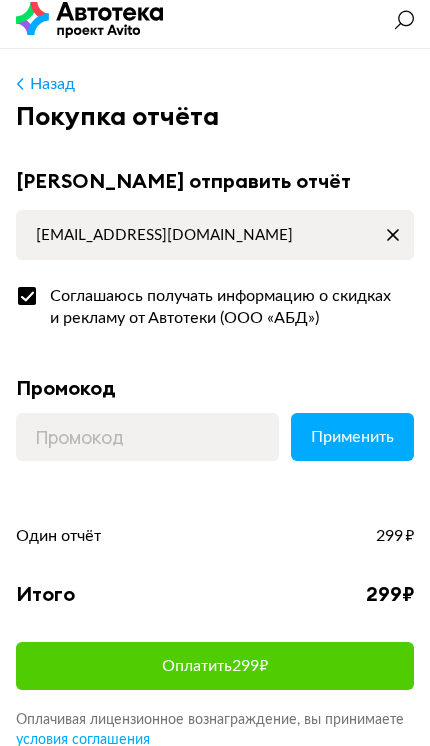 scroll, scrollTop: 65, scrollLeft: 0, axis: vertical 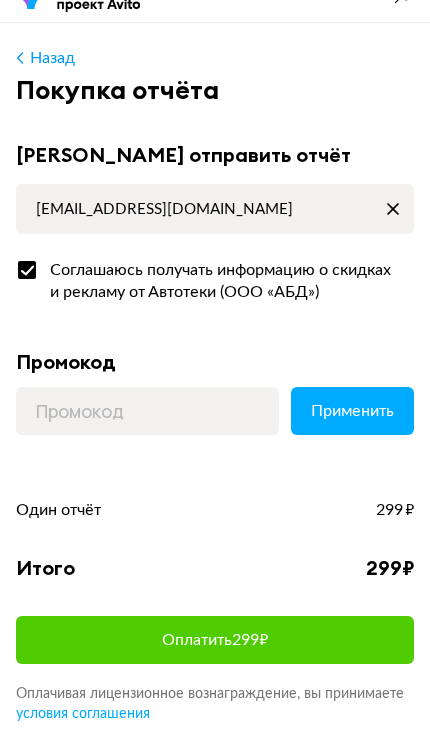 click on "Оплатить  299  ₽" at bounding box center (215, 640) 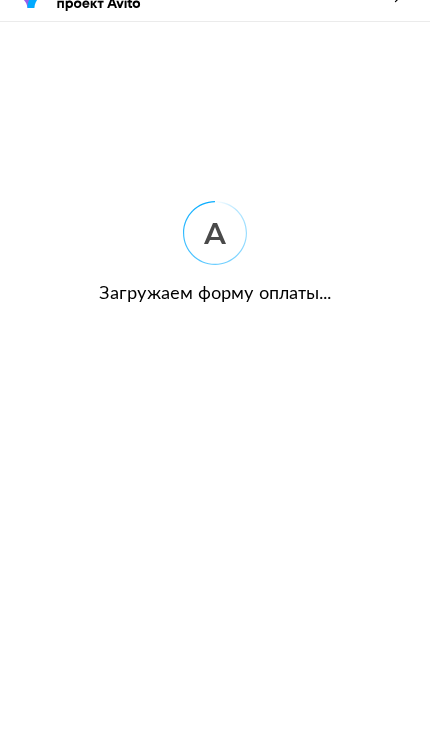 scroll, scrollTop: 0, scrollLeft: 0, axis: both 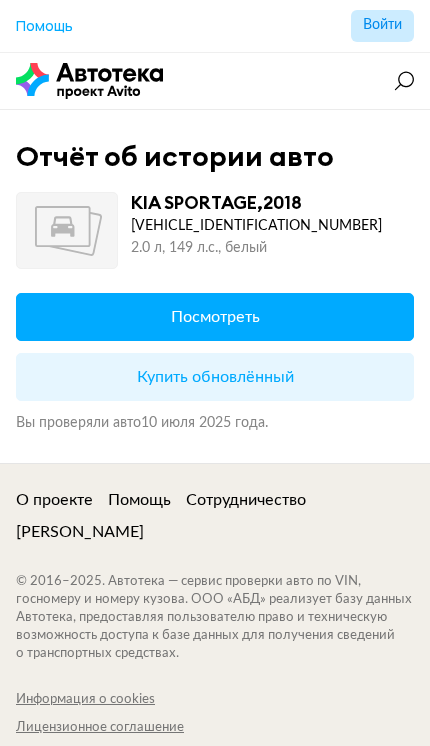 click on "Посмотреть" at bounding box center (215, 317) 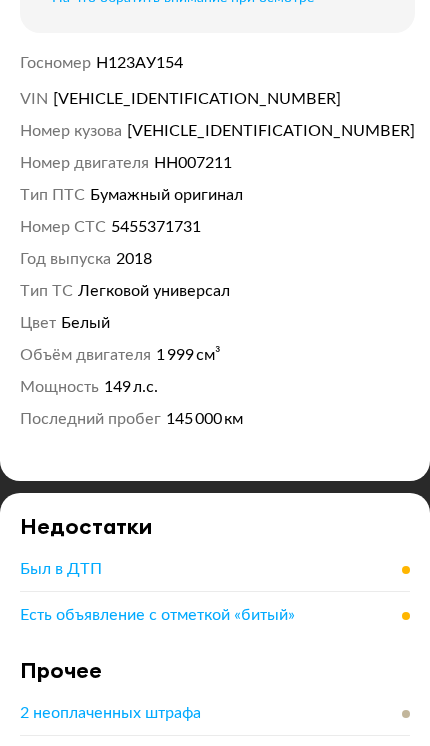 scroll, scrollTop: 1201, scrollLeft: 0, axis: vertical 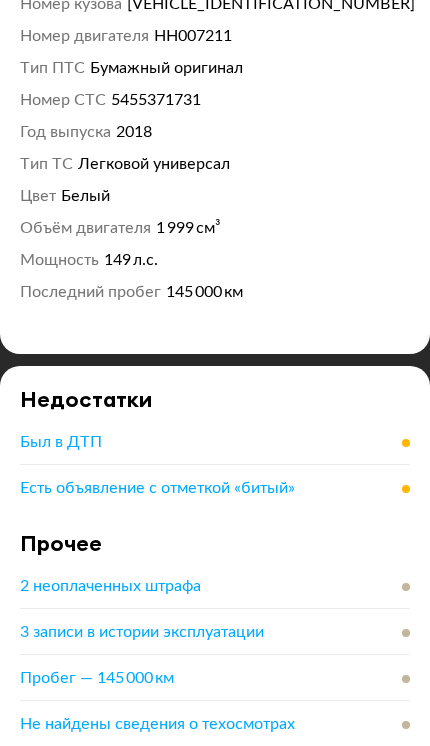 click on "Был в ДТП" at bounding box center [215, 442] 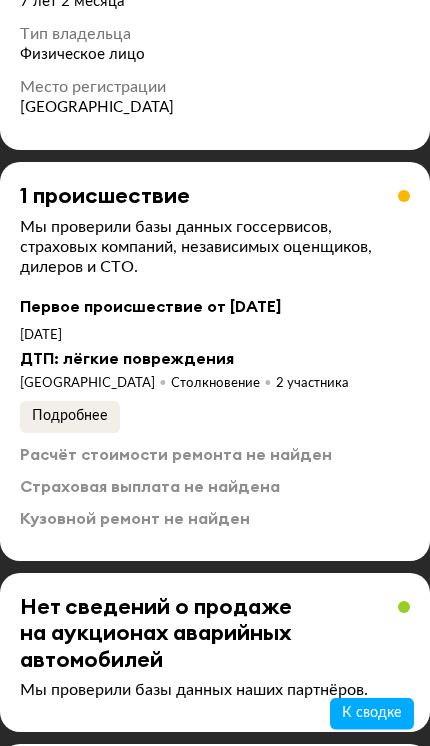 scroll, scrollTop: 4011, scrollLeft: 0, axis: vertical 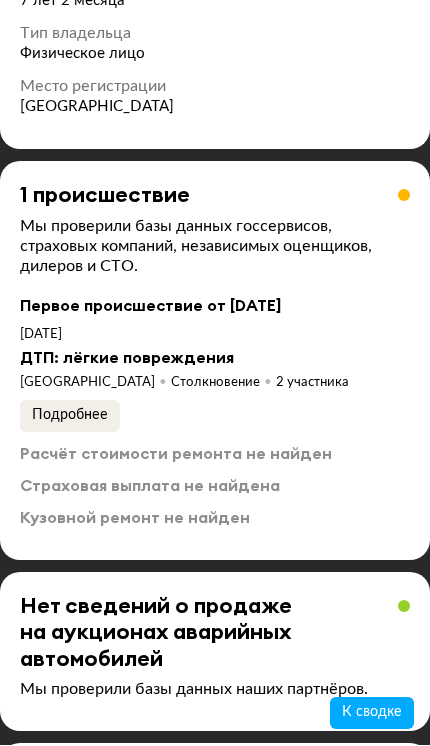 click on "Подробнее" at bounding box center (70, 417) 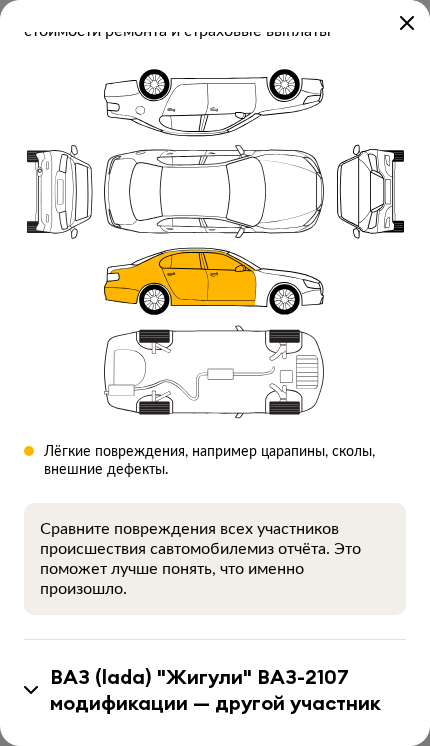 scroll, scrollTop: 397, scrollLeft: 0, axis: vertical 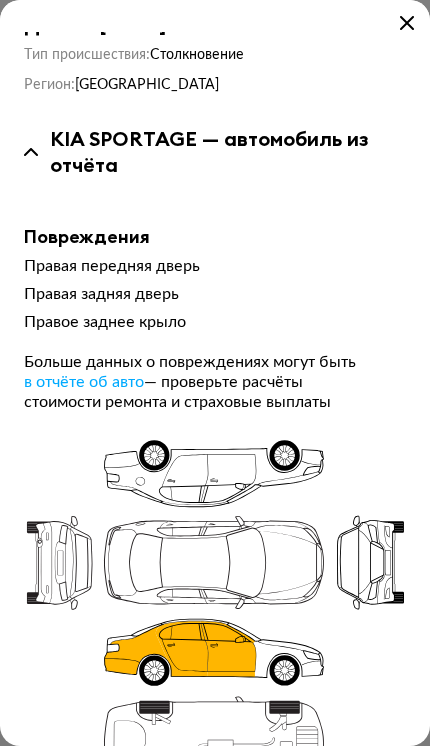 click on "ДТП от 1 декабря 2020 года в 19:05" at bounding box center (215, 25) 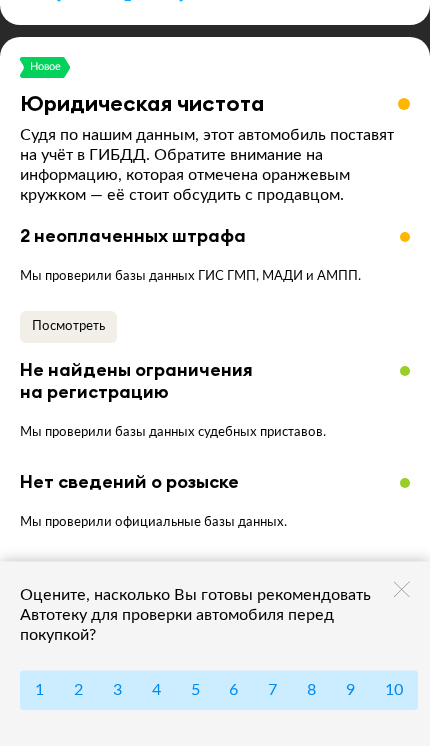 scroll, scrollTop: 2683, scrollLeft: 0, axis: vertical 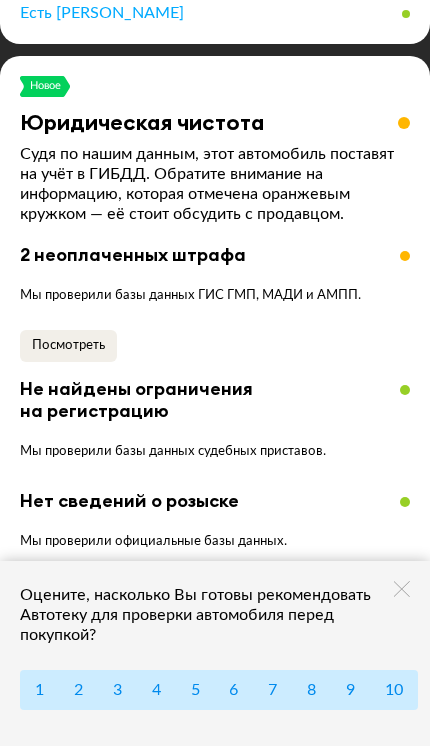 click on "Посмотреть" at bounding box center [68, 346] 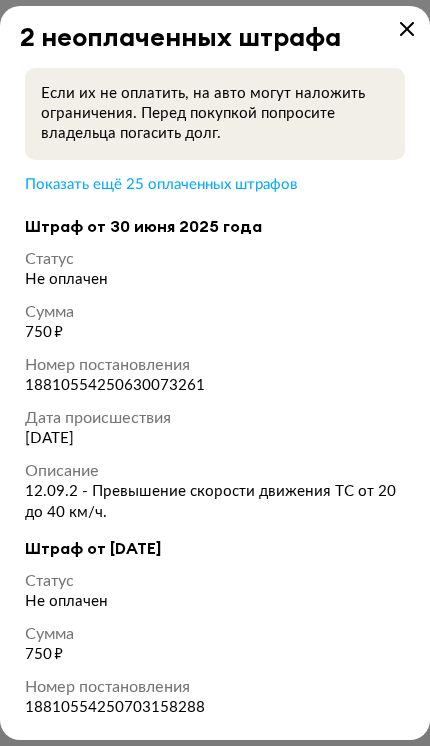 scroll, scrollTop: 0, scrollLeft: 0, axis: both 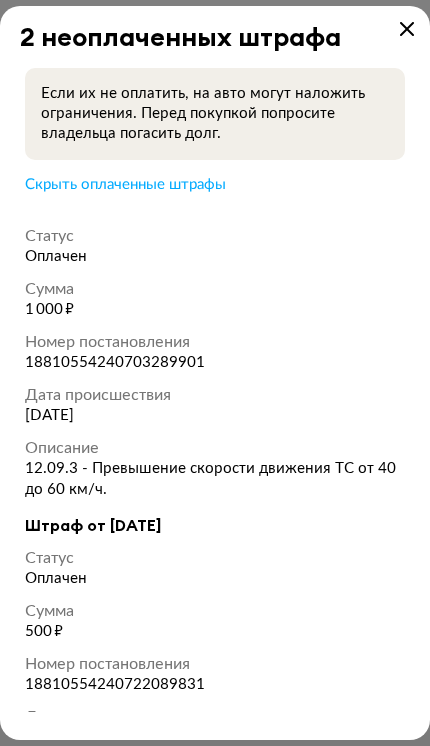 click on "Скрыть оплаченные штрафы" at bounding box center [125, 184] 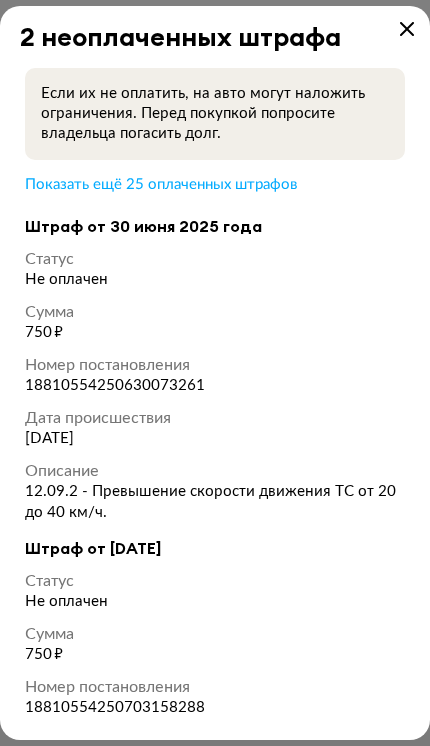 scroll, scrollTop: 0, scrollLeft: 0, axis: both 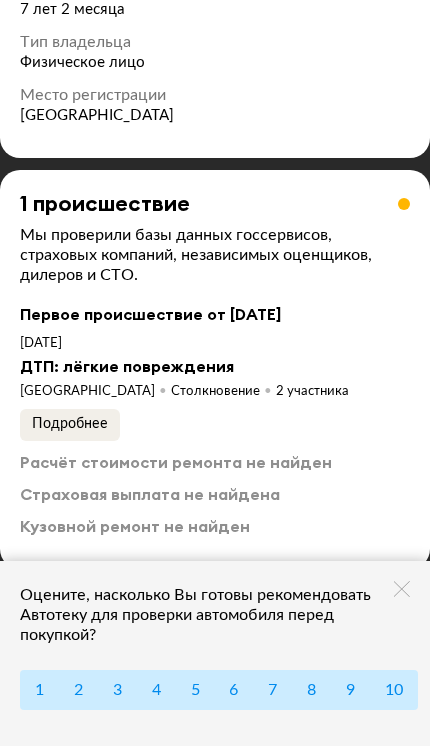 click on "Подробнее" at bounding box center (70, 424) 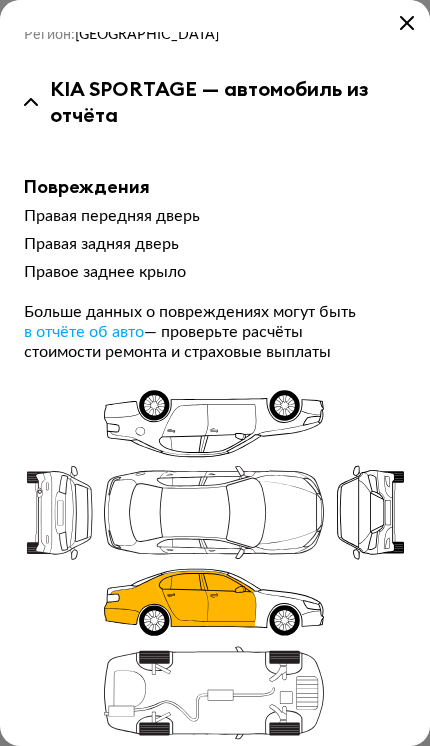 scroll, scrollTop: 93, scrollLeft: 0, axis: vertical 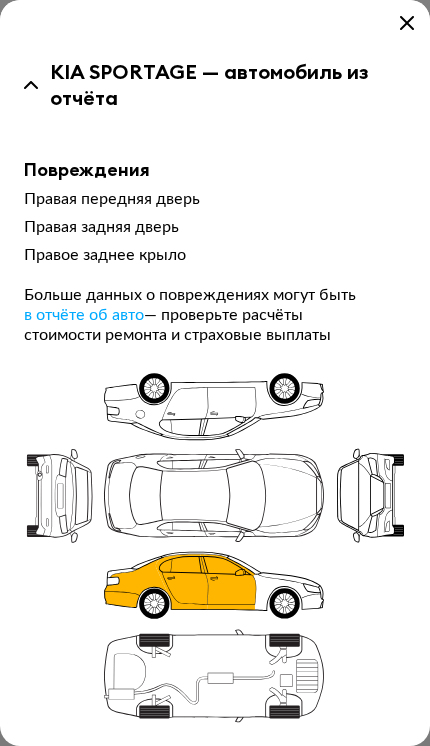 click at bounding box center [407, 23] 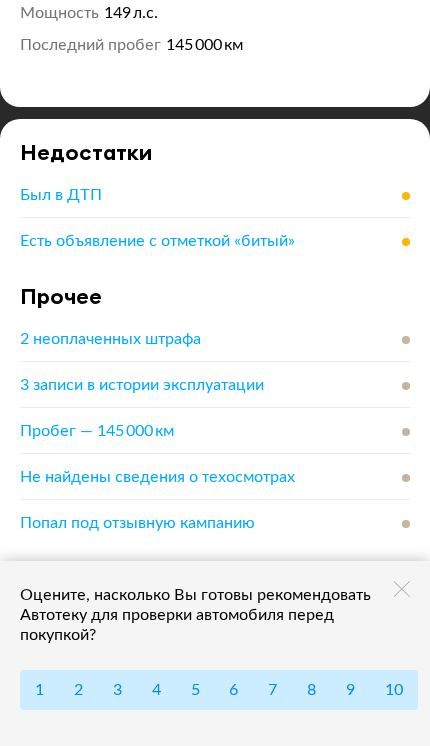 scroll, scrollTop: 1525, scrollLeft: 0, axis: vertical 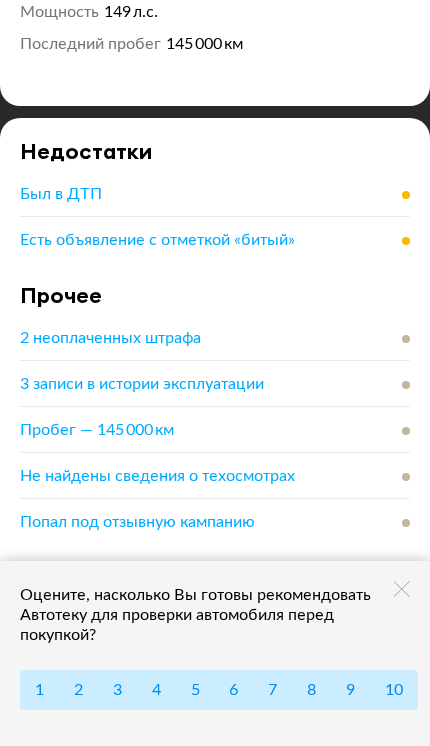 click on "3 записи в истории эксплуатации" at bounding box center [215, 384] 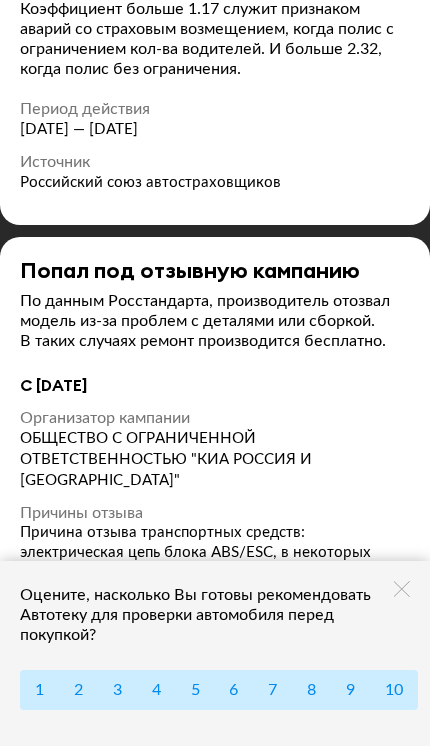 scroll, scrollTop: 8206, scrollLeft: 0, axis: vertical 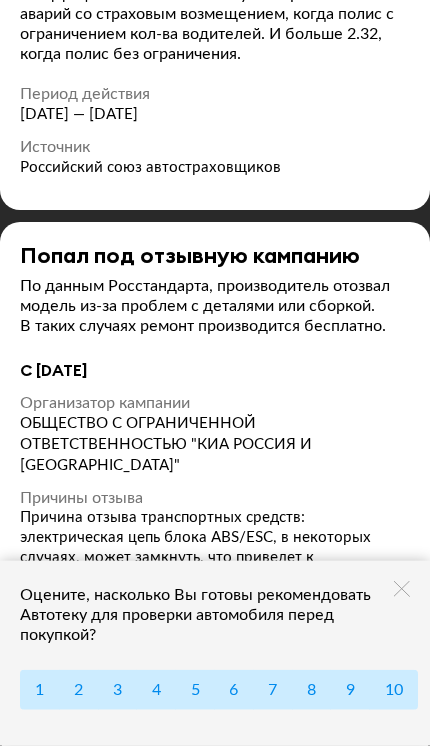 click on "Читать дальше" at bounding box center [73, 606] 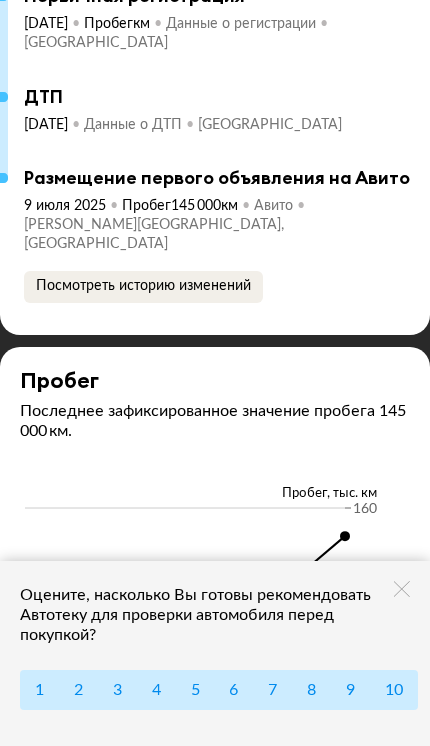 scroll, scrollTop: 6706, scrollLeft: 0, axis: vertical 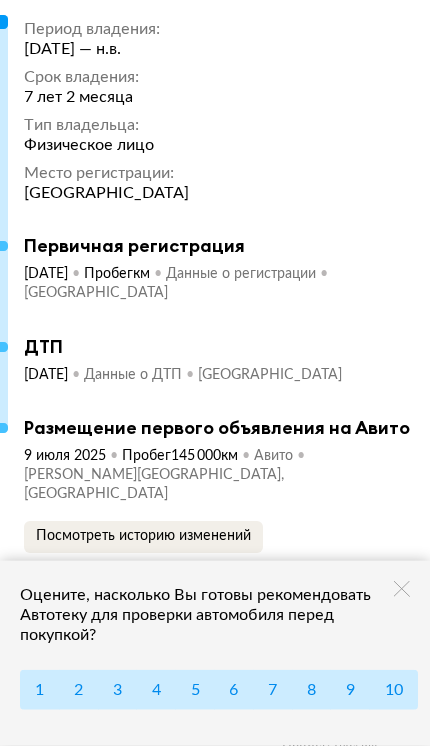 click on "Посмотреть историю изменений" at bounding box center [143, 536] 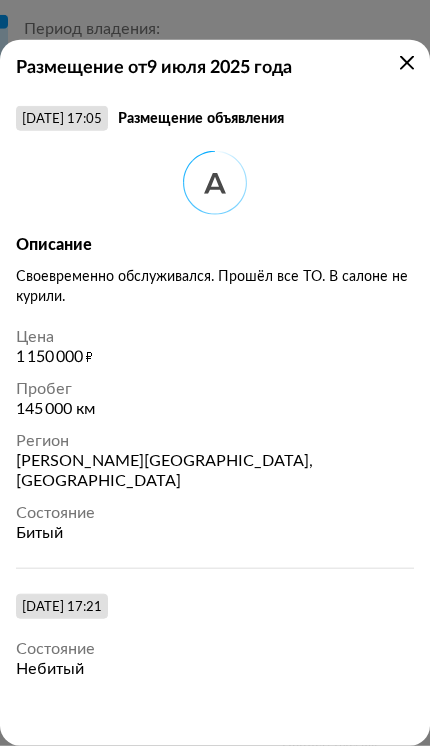 scroll, scrollTop: 6461, scrollLeft: 0, axis: vertical 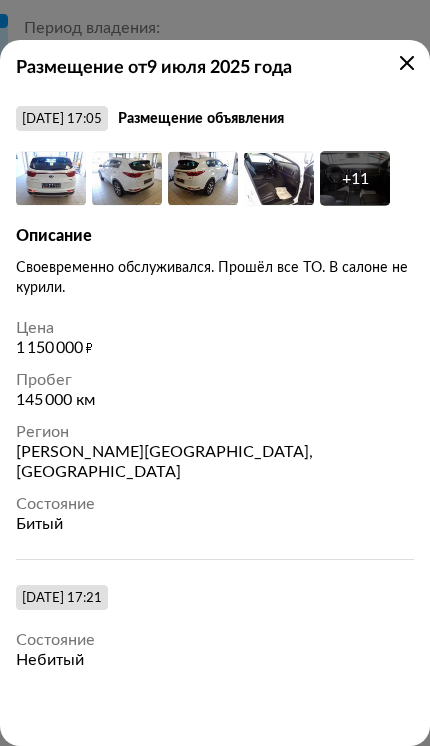 click on "Размещение от  9 июля 2025 года" at bounding box center (215, 68) 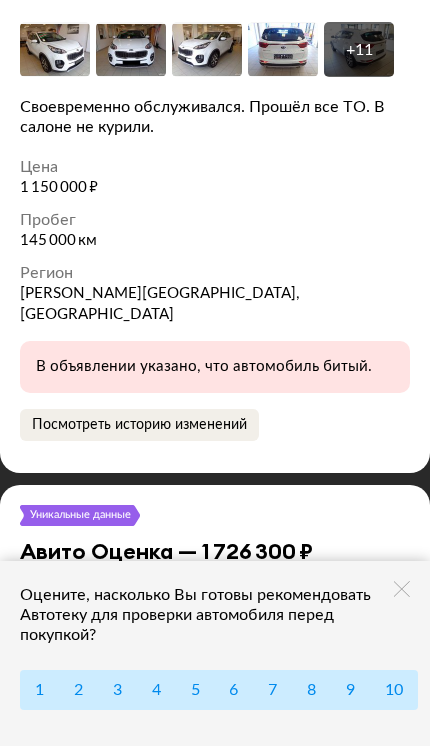 scroll, scrollTop: 5563, scrollLeft: 0, axis: vertical 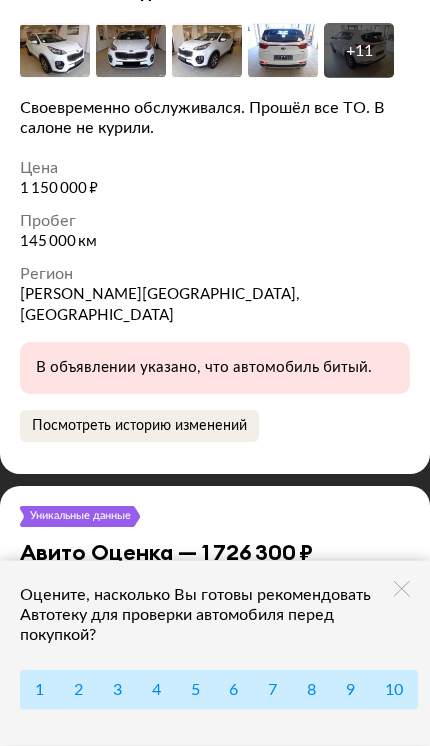 click on "Посмотреть историю изменений" at bounding box center [139, 426] 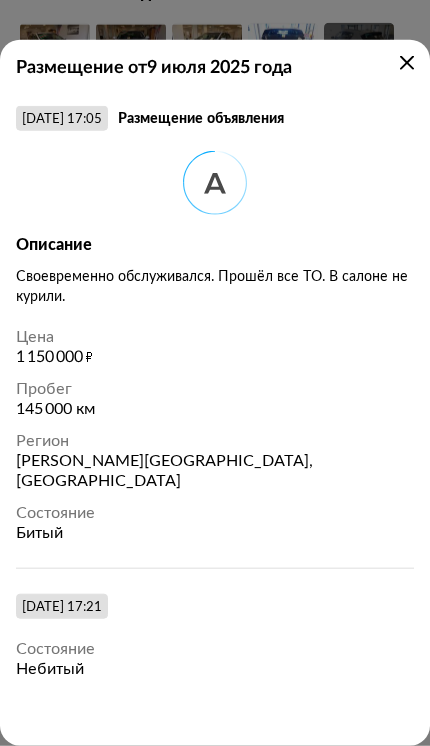 scroll, scrollTop: 5564, scrollLeft: 0, axis: vertical 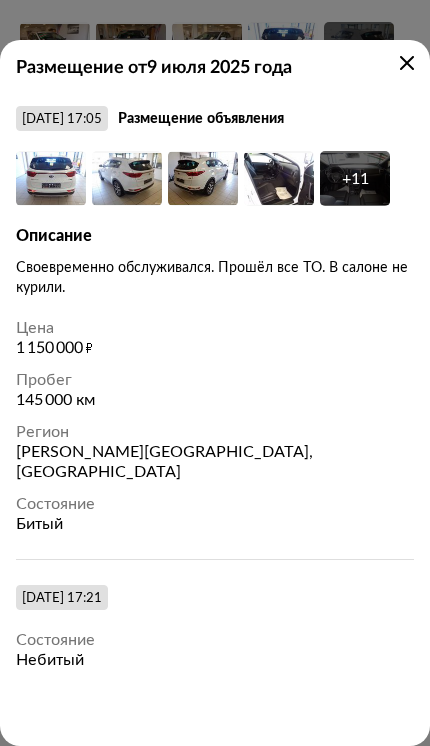 click on "Размещение от  9 июля 2025 года" at bounding box center [215, 68] 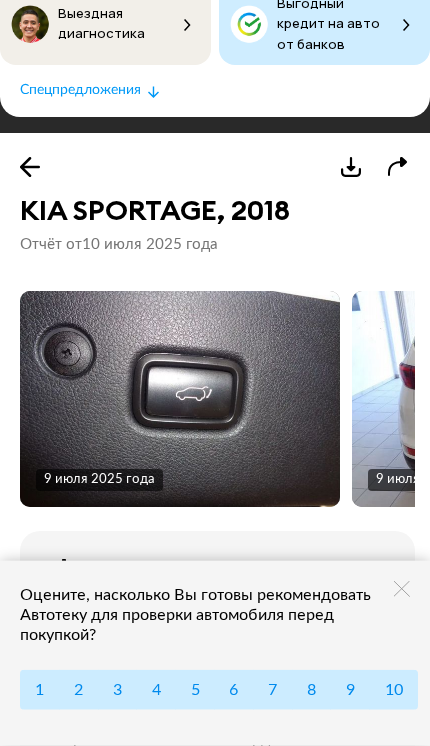 scroll, scrollTop: 164, scrollLeft: 0, axis: vertical 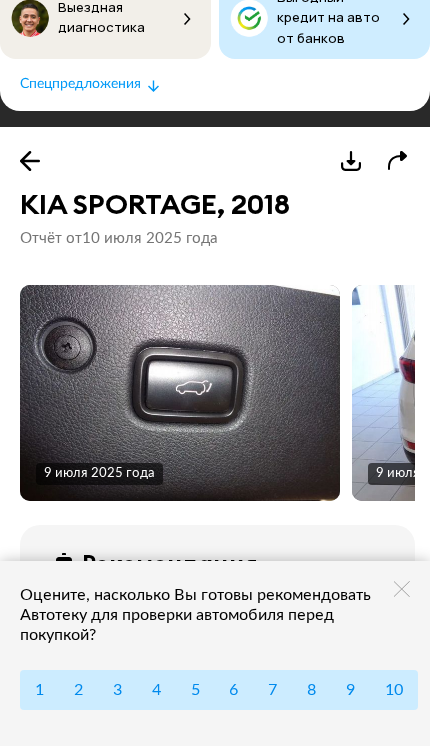 click at bounding box center [180, 393] 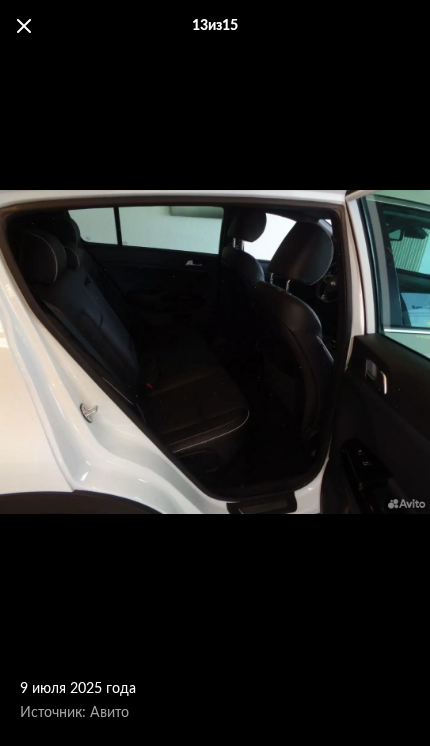 click at bounding box center (24, 26) 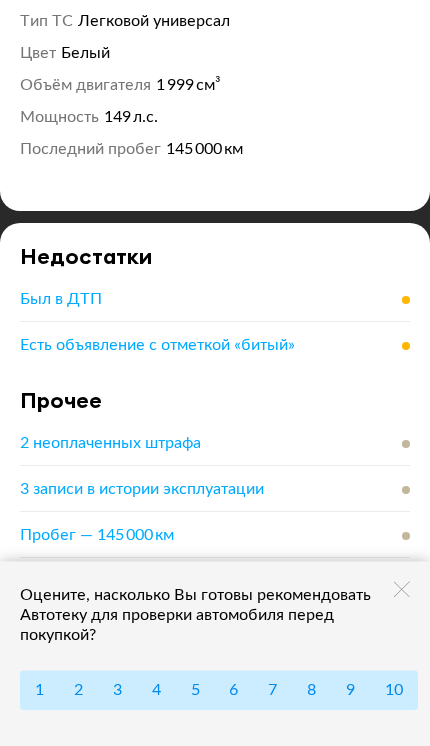 scroll, scrollTop: 1426, scrollLeft: 0, axis: vertical 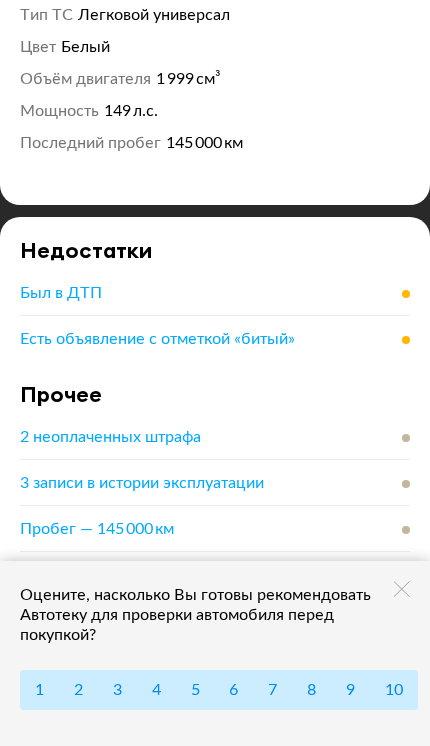 click on "Есть объявление с отметкой «битый»" at bounding box center (157, 339) 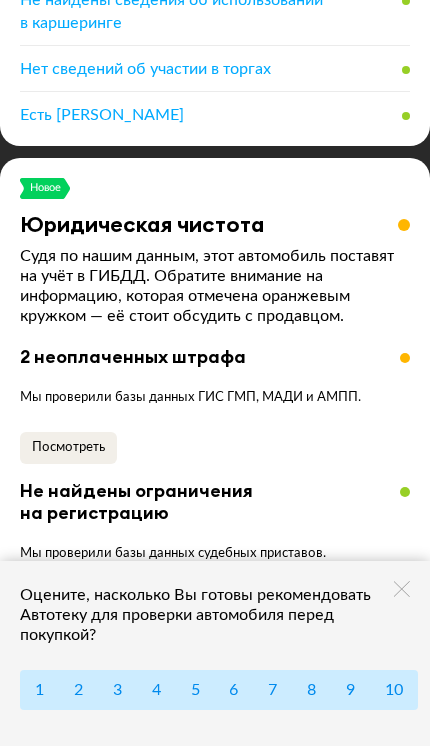 scroll, scrollTop: 2580, scrollLeft: 0, axis: vertical 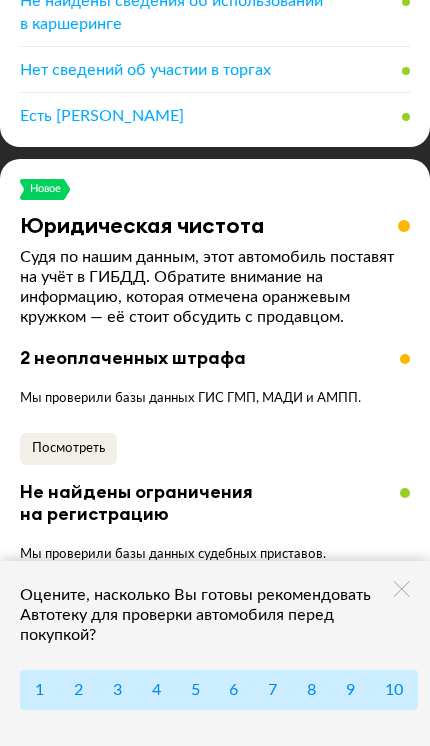 click on "Посмотреть" at bounding box center (68, 448) 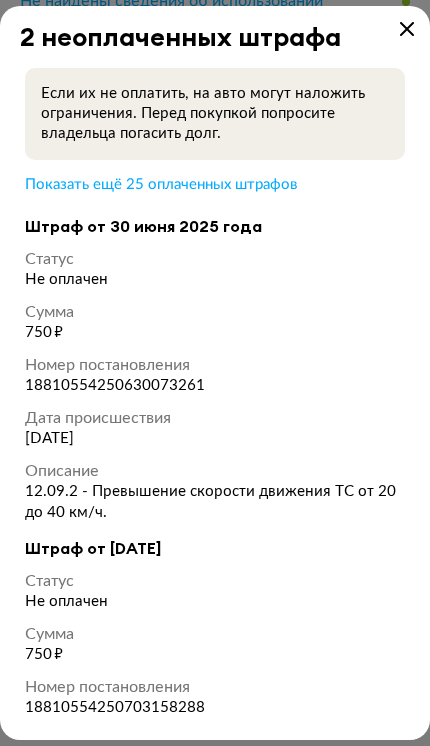 scroll, scrollTop: 0, scrollLeft: 0, axis: both 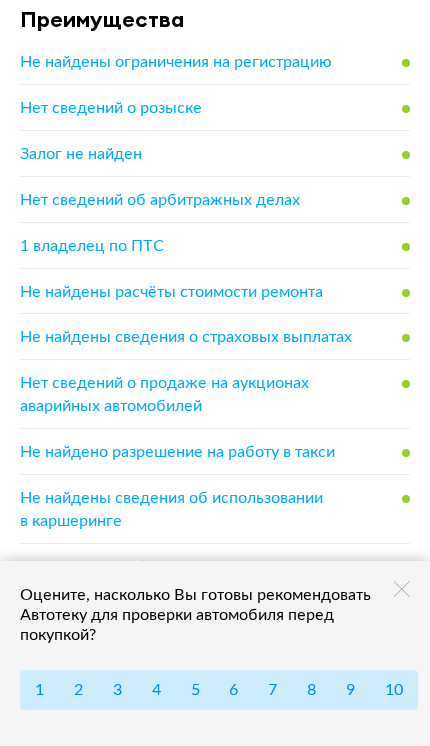 click on "1 владелец по ПТС" at bounding box center (215, 246) 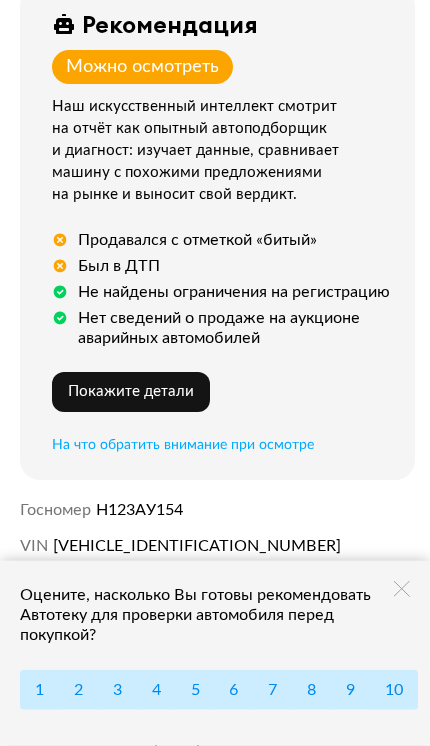 scroll, scrollTop: 700, scrollLeft: 0, axis: vertical 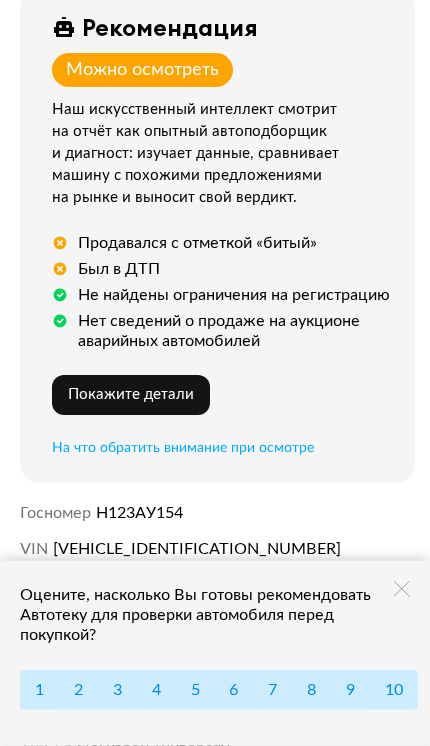 click on "На что обратить внимание при осмотре" at bounding box center [183, 448] 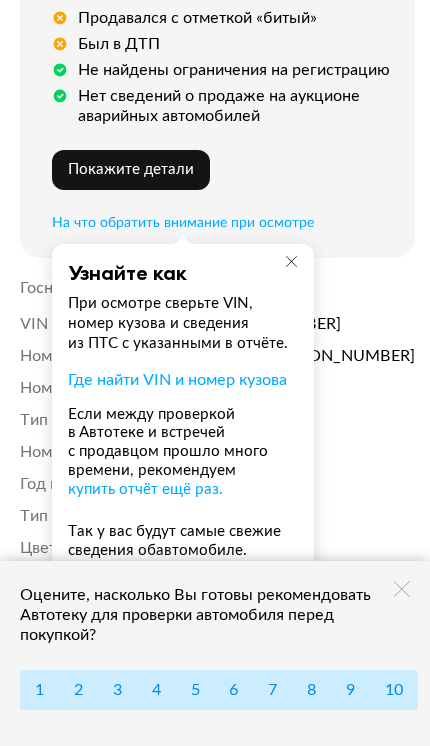 scroll, scrollTop: 934, scrollLeft: 0, axis: vertical 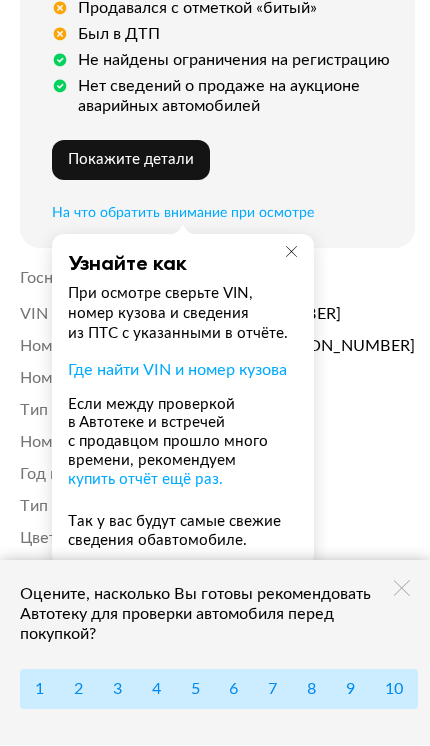 click at bounding box center (291, 252) 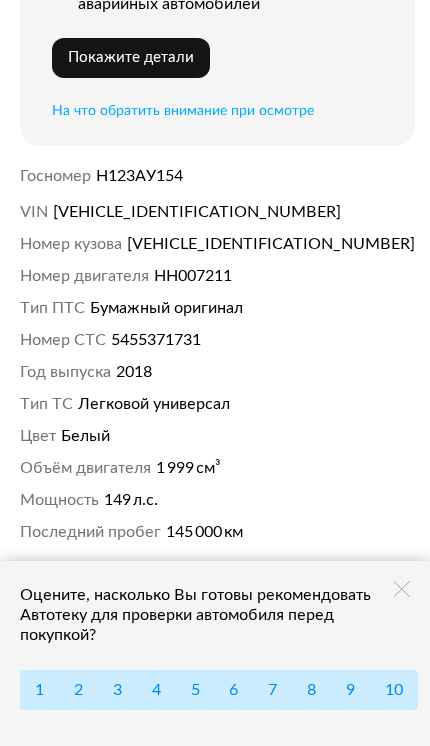 scroll, scrollTop: 1037, scrollLeft: 0, axis: vertical 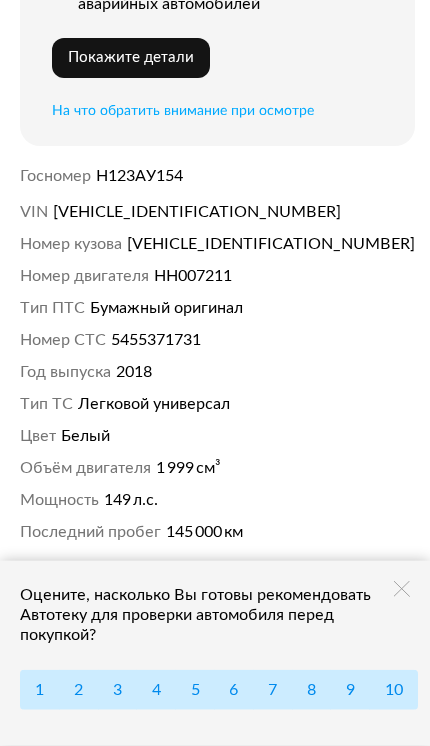 click on "На что обратить внимание при осмотре" at bounding box center (183, 111) 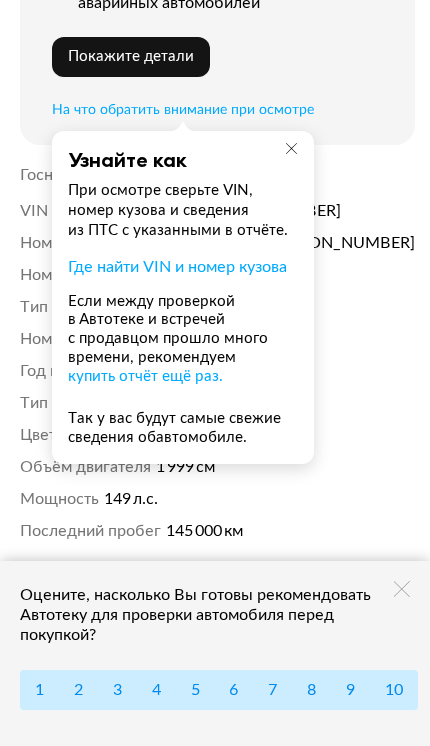 click on "XWEPH81ADJ0026590" at bounding box center (271, 243) 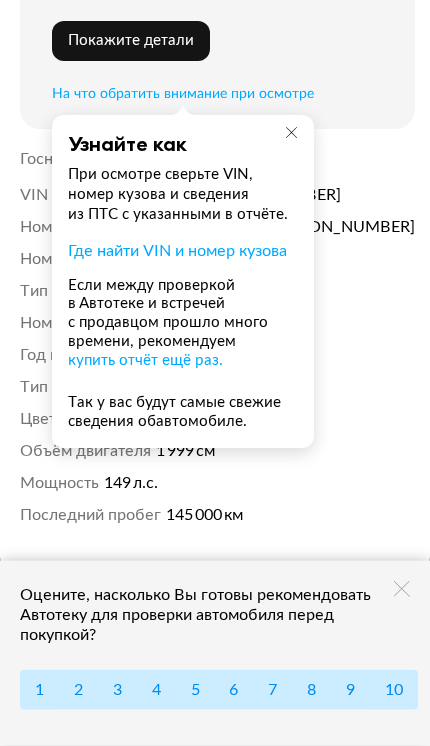 scroll, scrollTop: 1052, scrollLeft: 0, axis: vertical 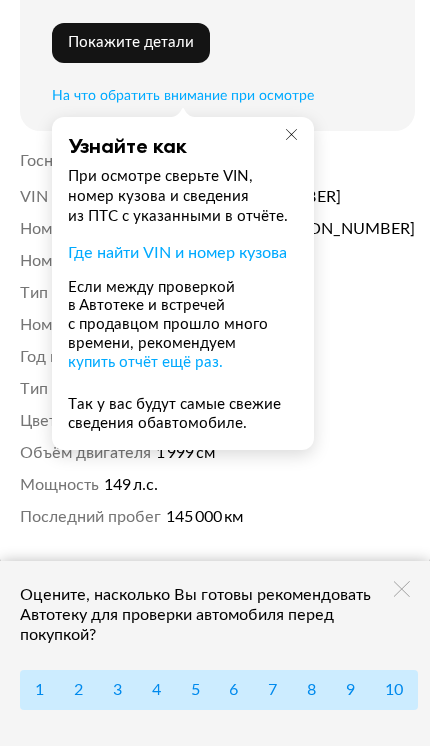 click at bounding box center (291, 134) 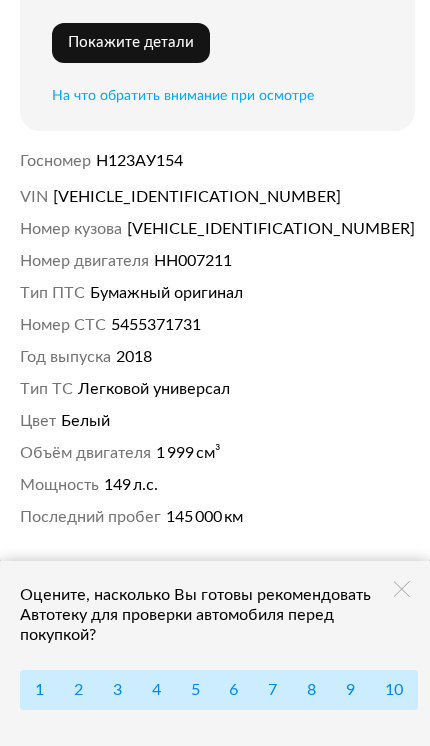 click on "Бумажный оригинал" at bounding box center [166, 293] 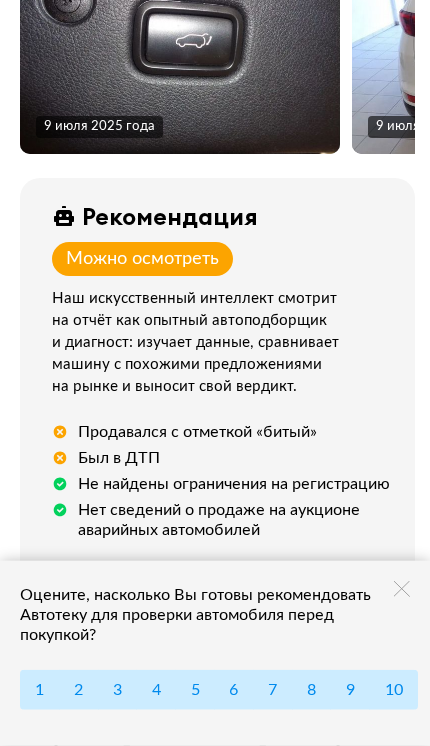 scroll, scrollTop: 637, scrollLeft: 0, axis: vertical 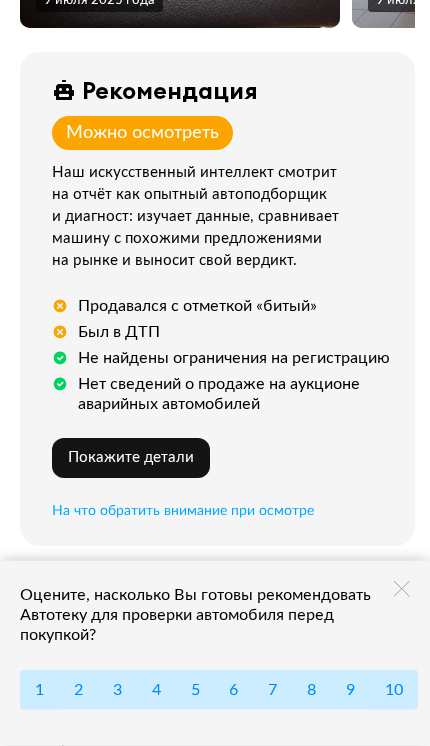 click on "На что обратить внимание при осмотре" at bounding box center (183, 511) 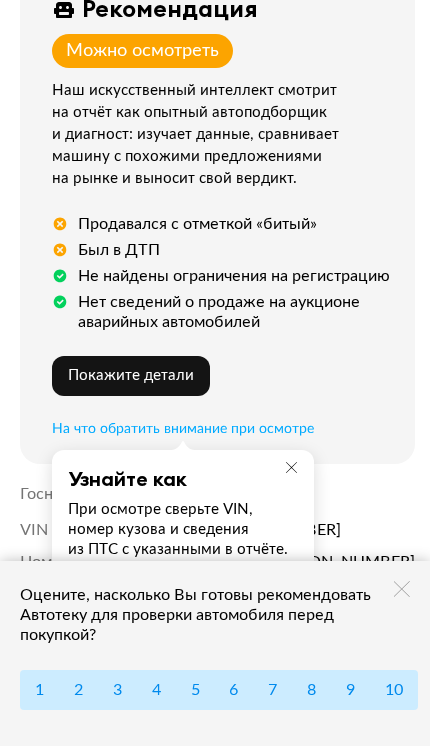 scroll, scrollTop: 729, scrollLeft: 0, axis: vertical 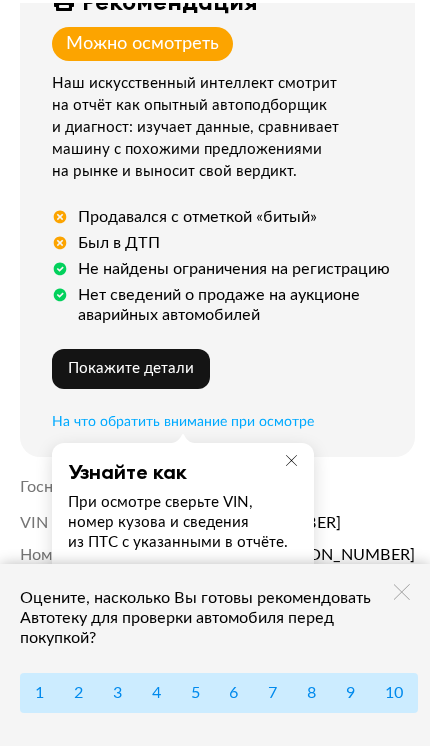 click on "На что обратить внимание при осмотре" at bounding box center [183, 419] 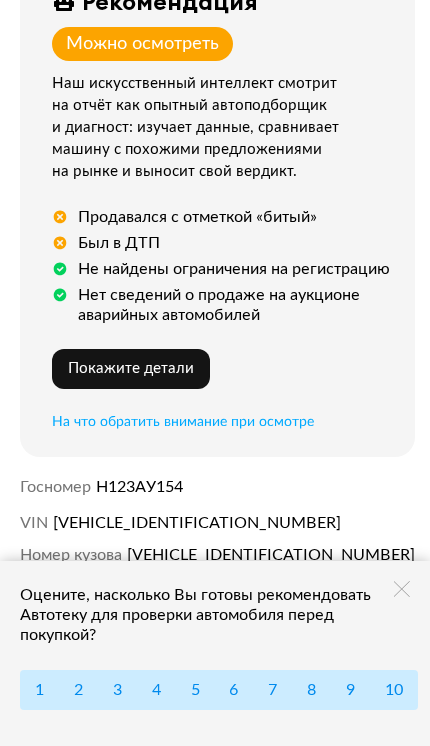 click on "На что обратить внимание при осмотре" at bounding box center (183, 422) 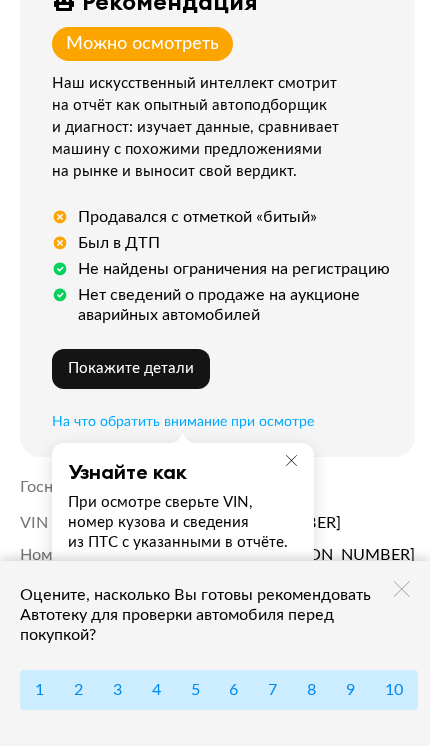 click on "Нет сведений о продаже на аукционе аварийных автомобилей" at bounding box center (234, 305) 